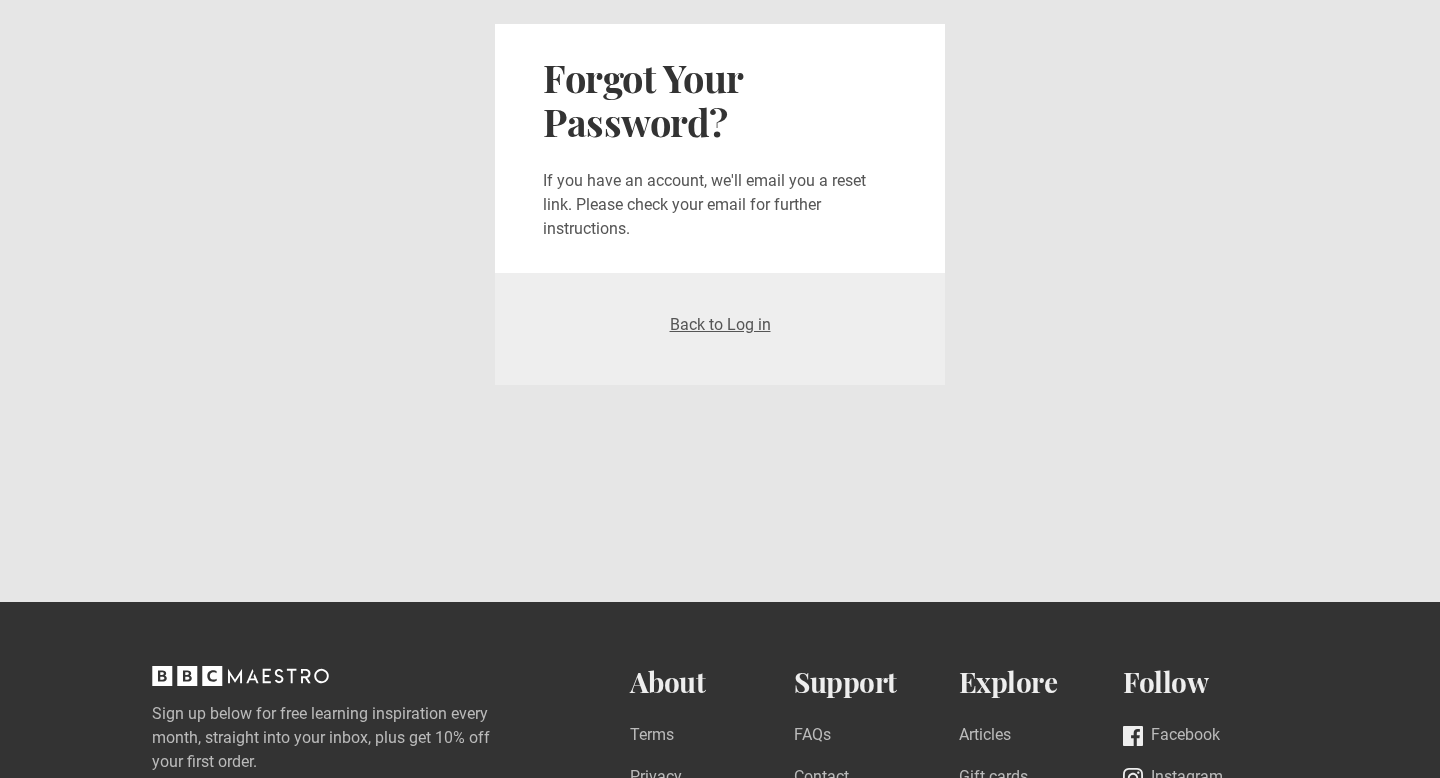 scroll, scrollTop: 0, scrollLeft: 0, axis: both 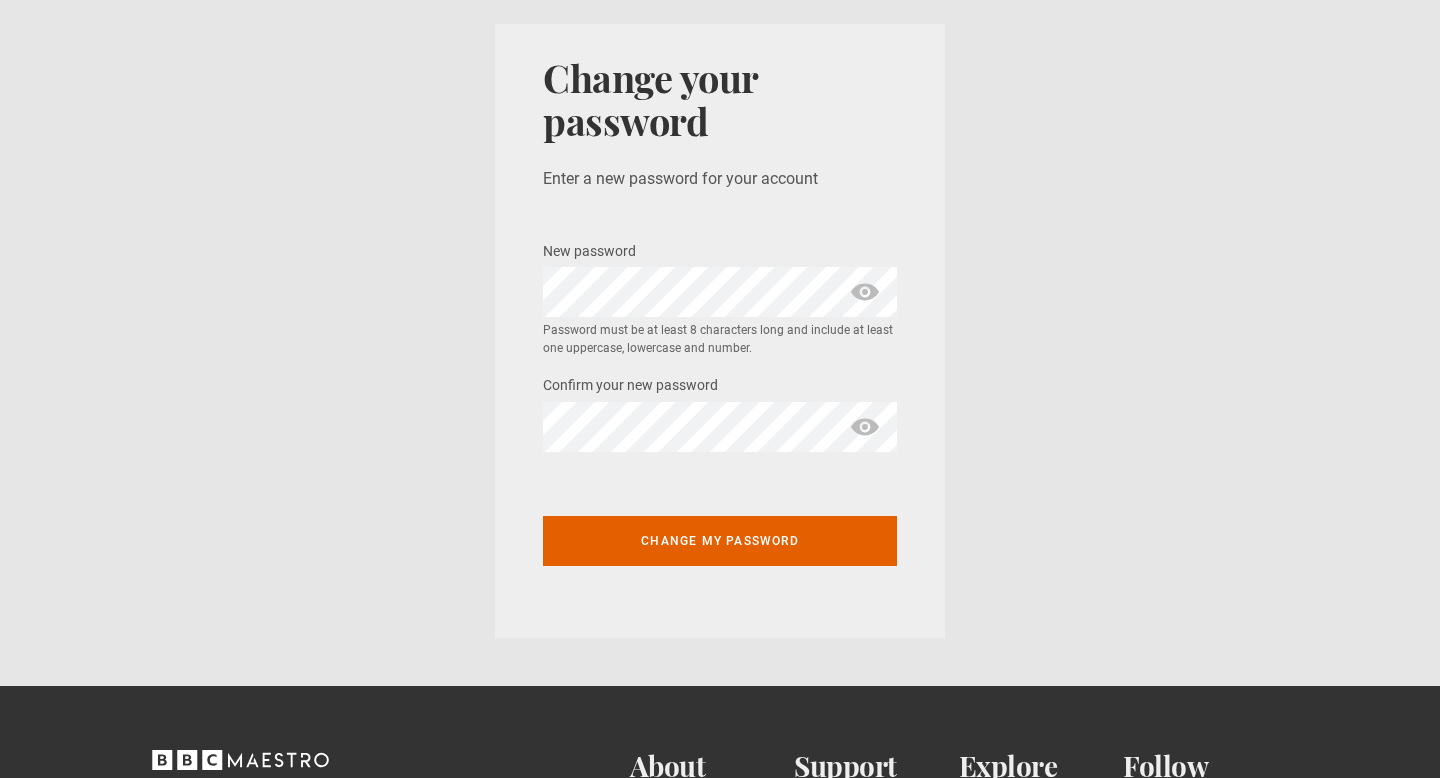 click at bounding box center [865, 292] 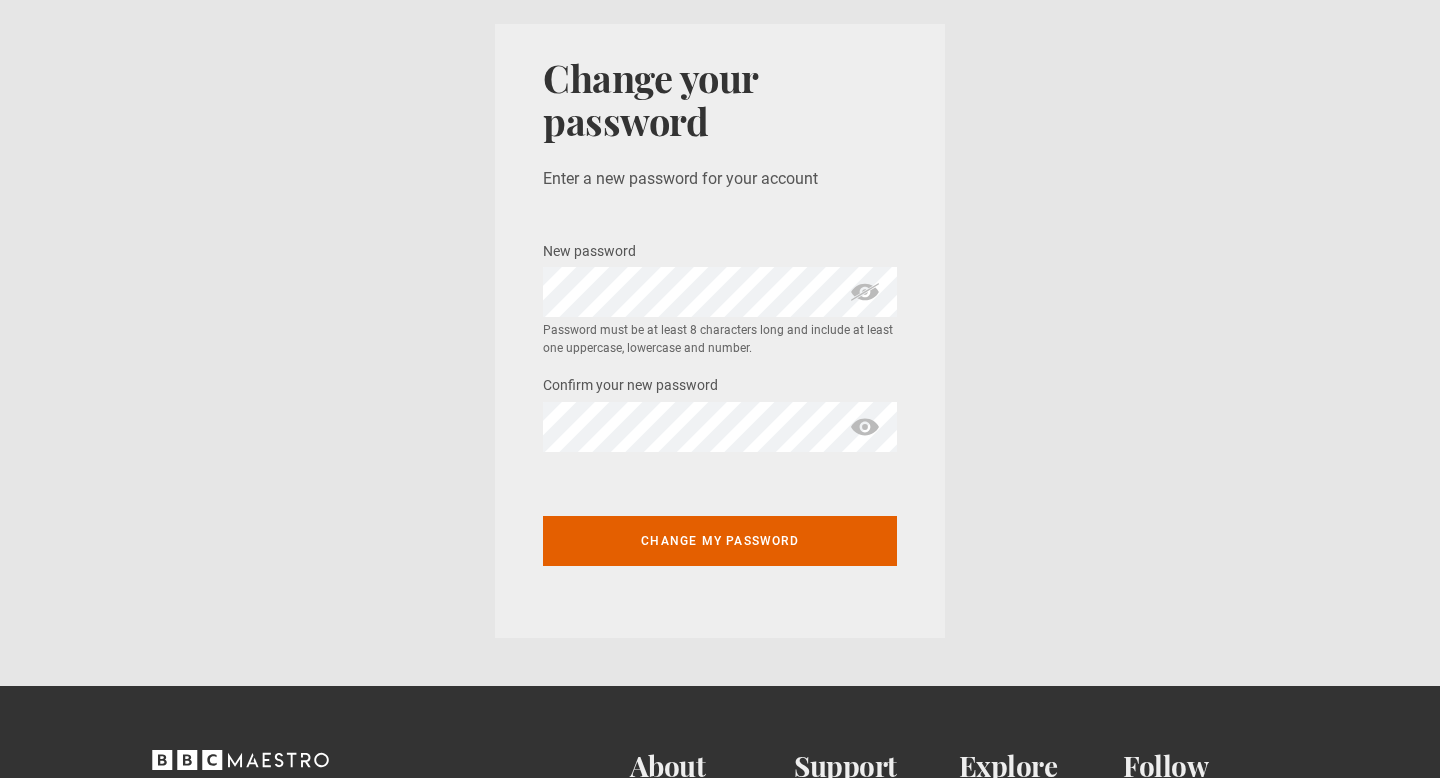 click at bounding box center (865, 427) 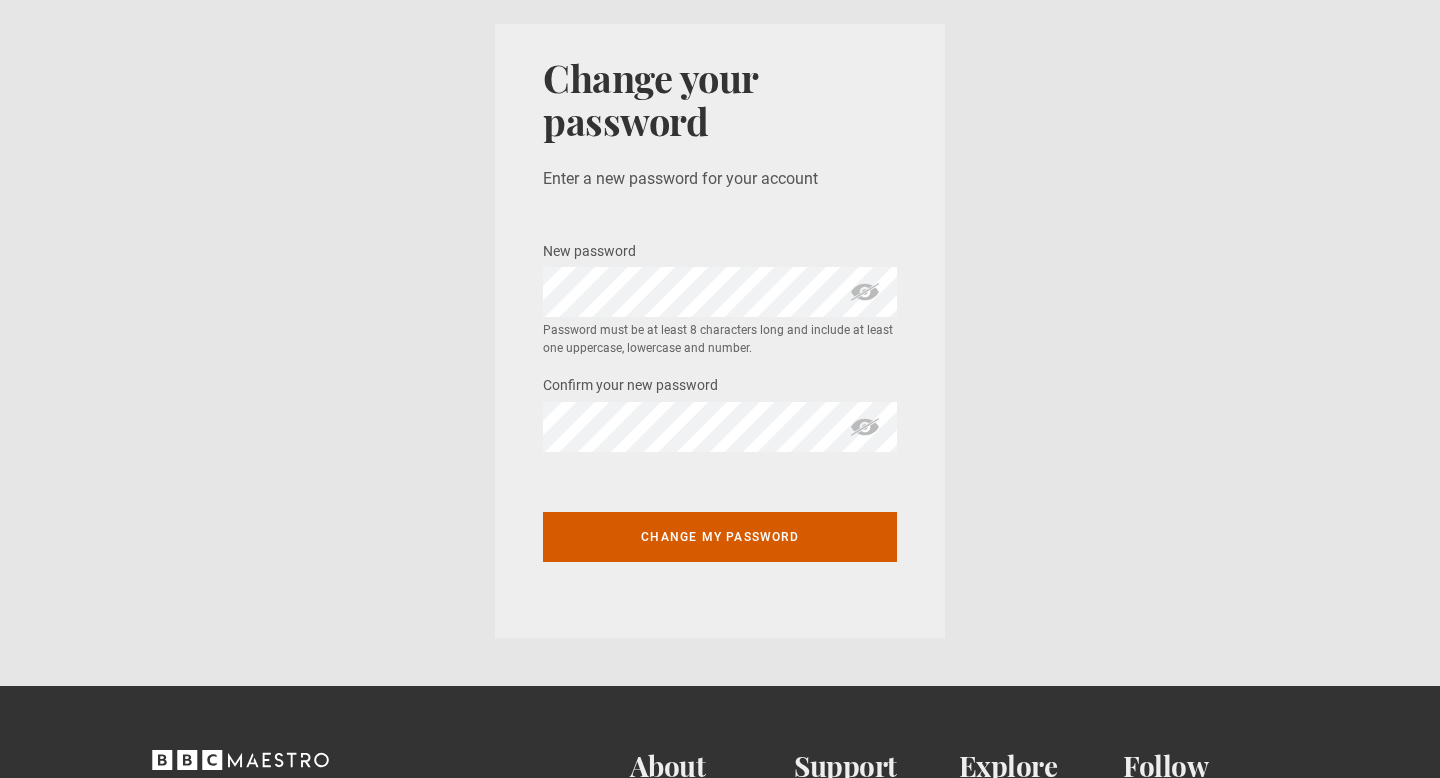 click on "Change my password" at bounding box center (720, 537) 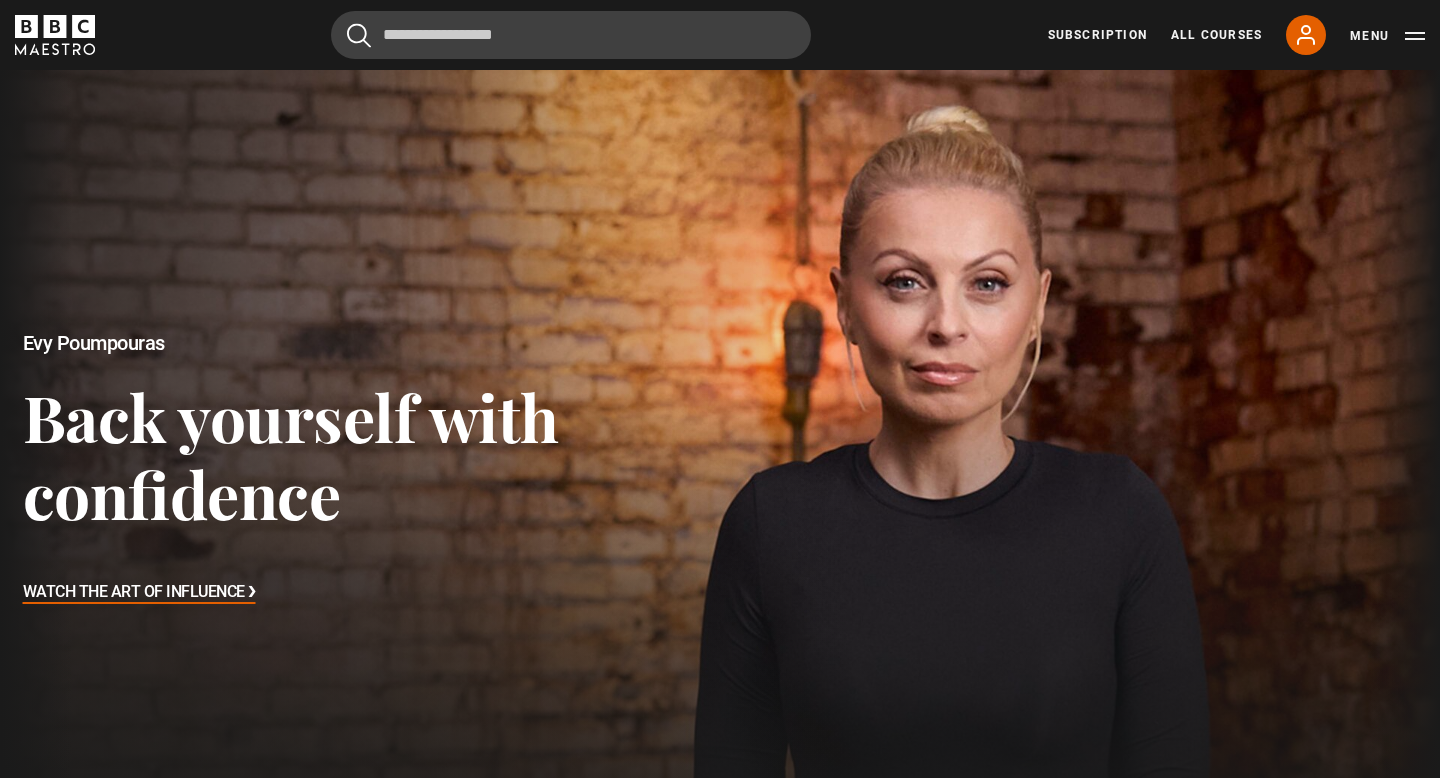 scroll, scrollTop: 0, scrollLeft: 0, axis: both 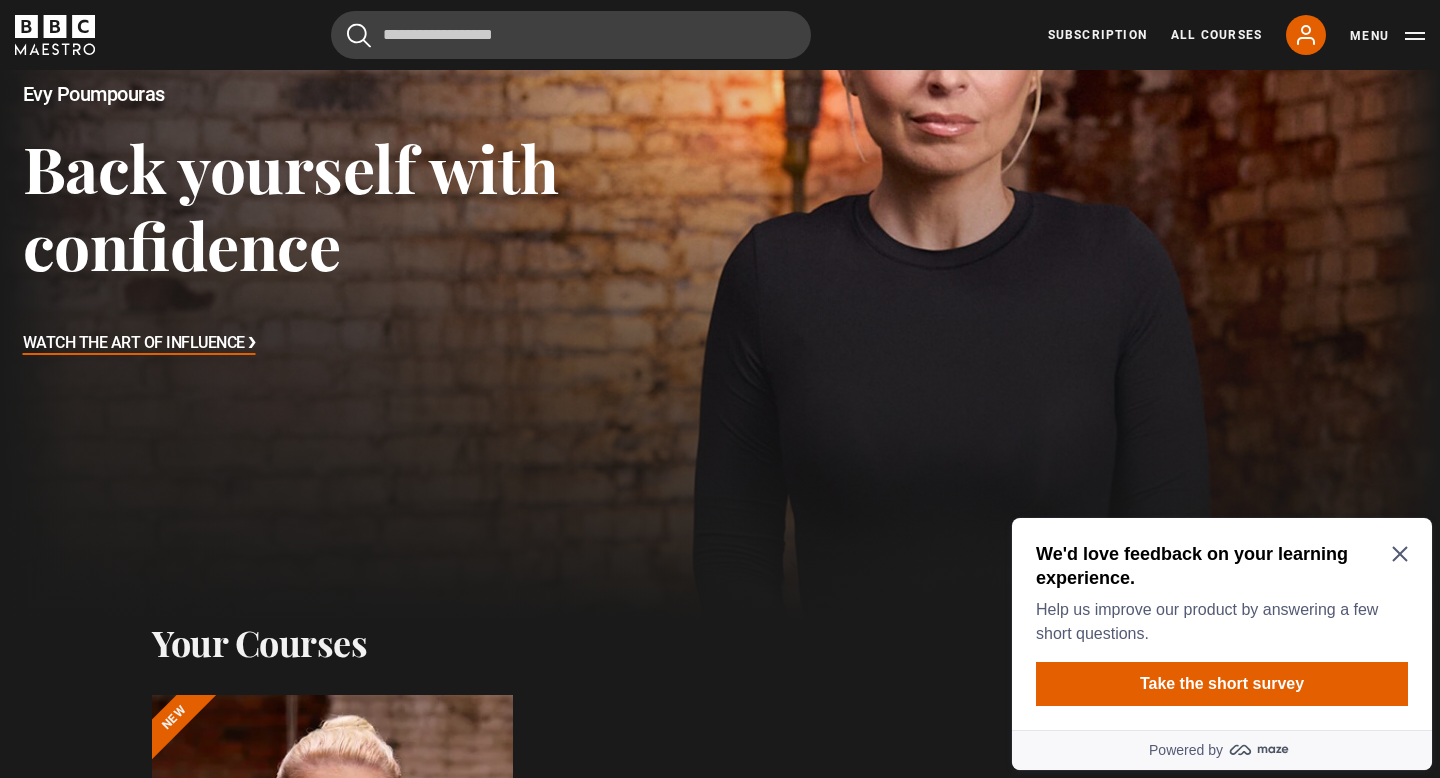 click 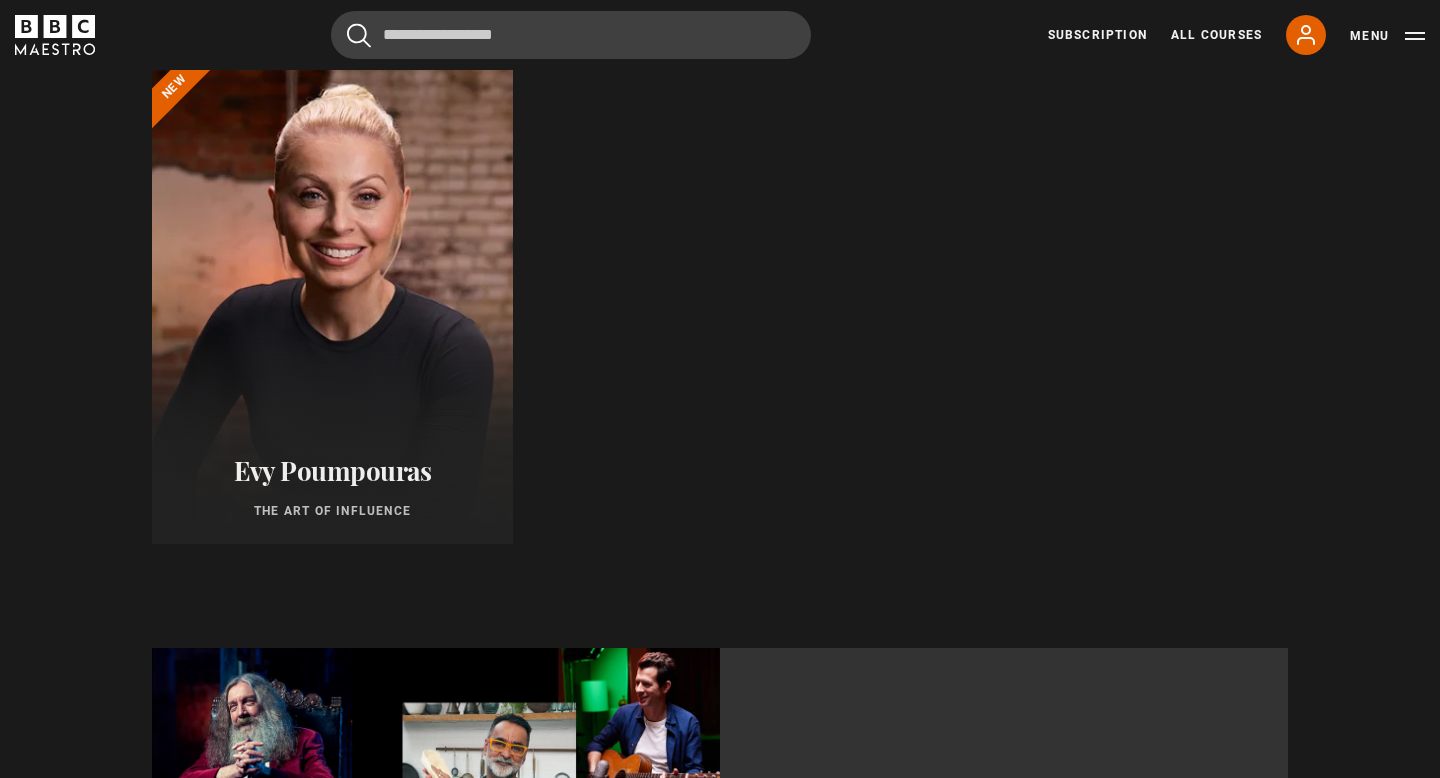 scroll, scrollTop: 903, scrollLeft: 0, axis: vertical 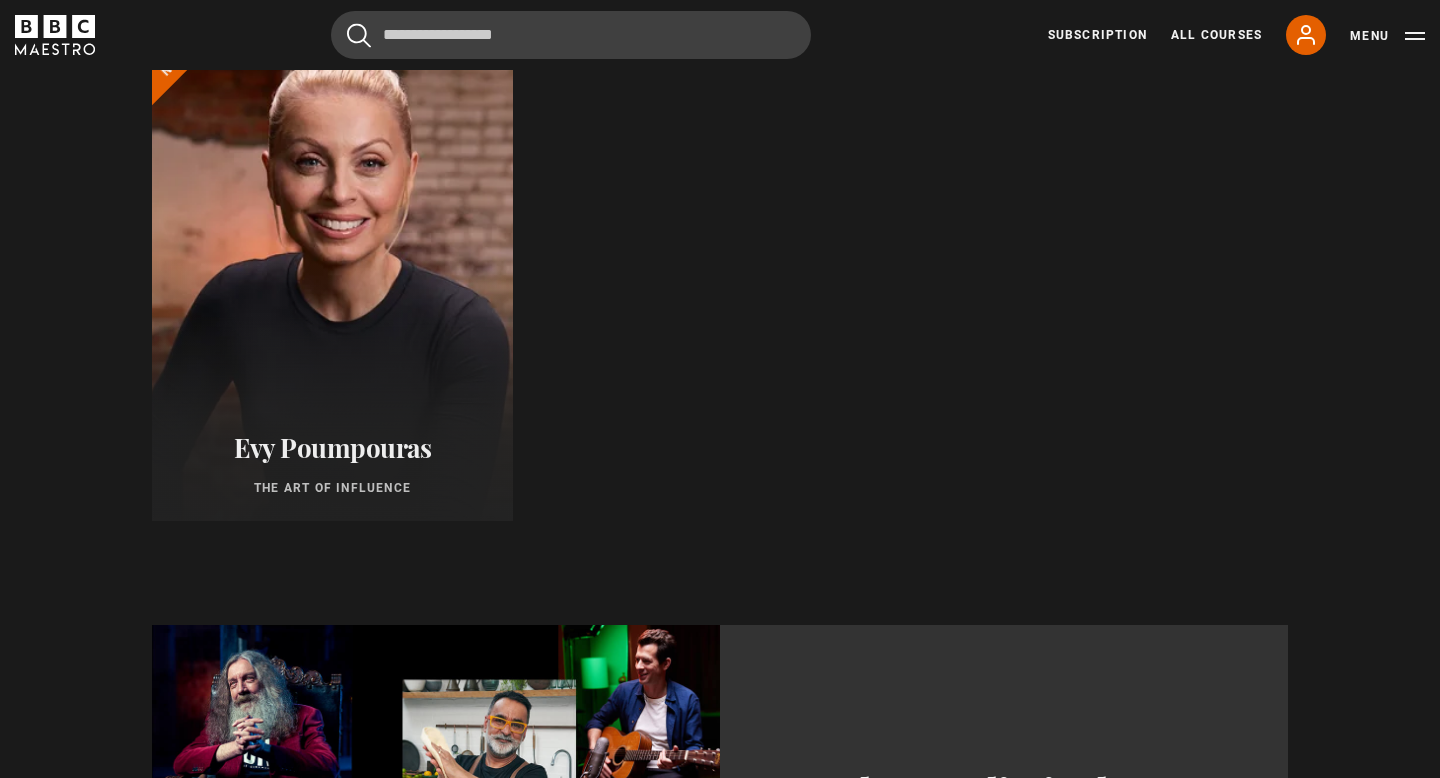 click at bounding box center [332, 281] 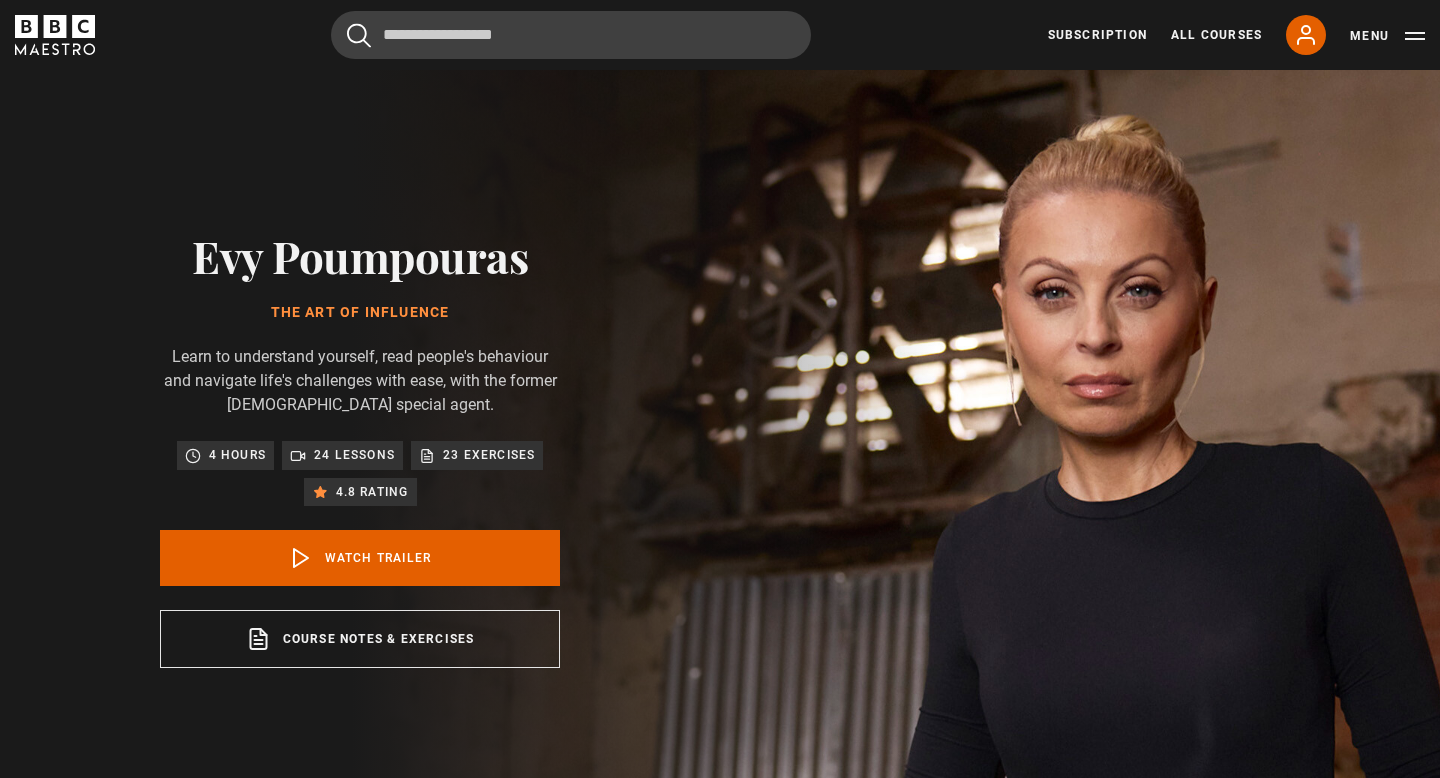 scroll, scrollTop: 0, scrollLeft: 0, axis: both 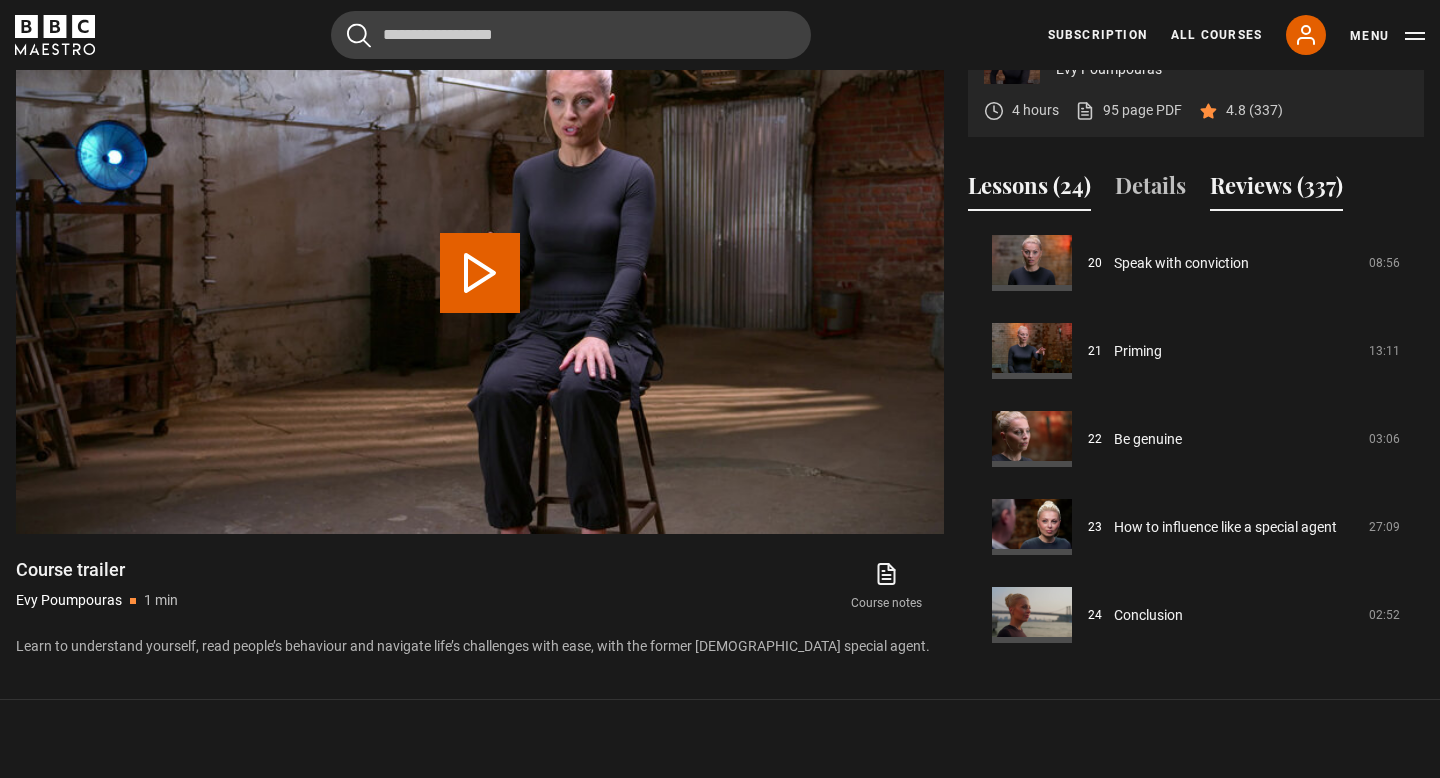click on "Reviews (337)" at bounding box center (1276, 190) 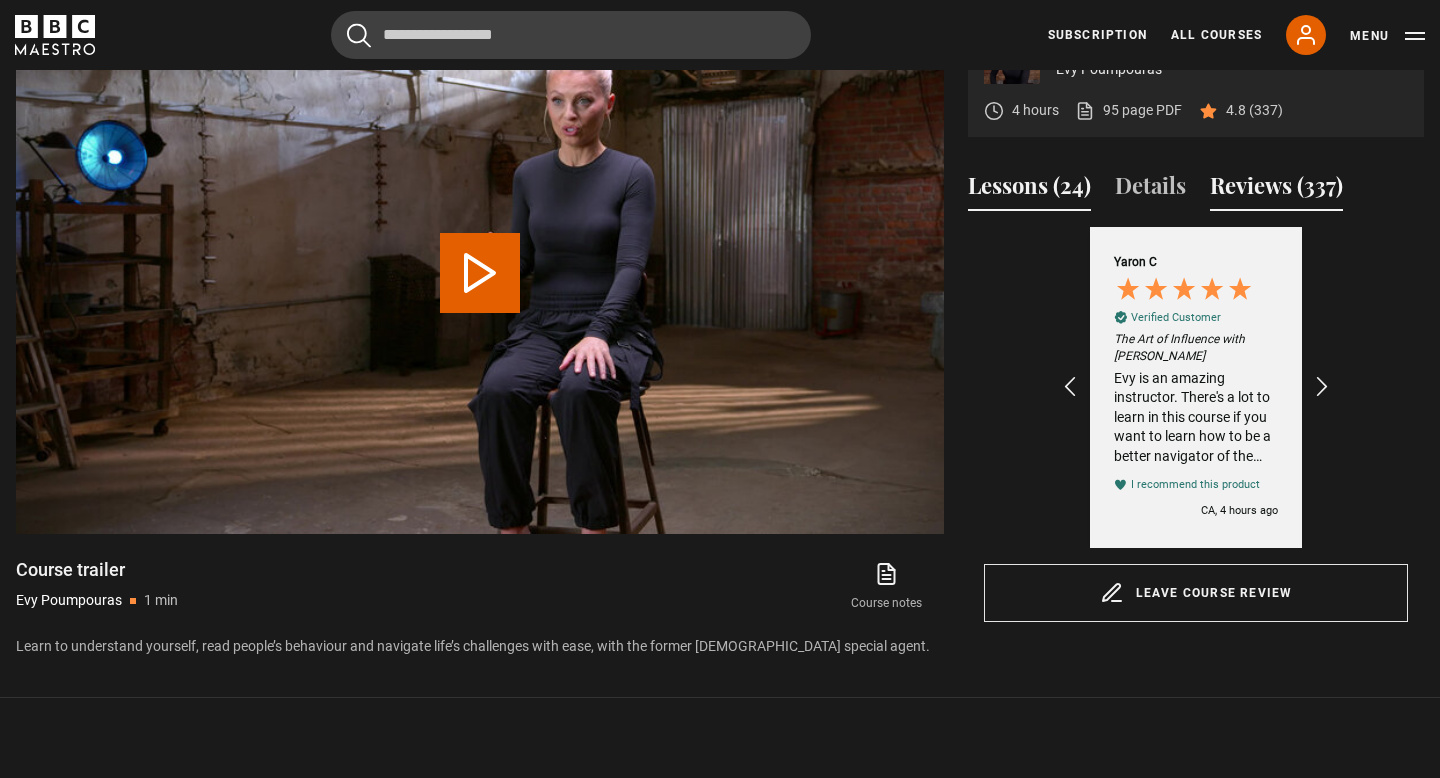 click on "Lessons (24)" at bounding box center (1029, 190) 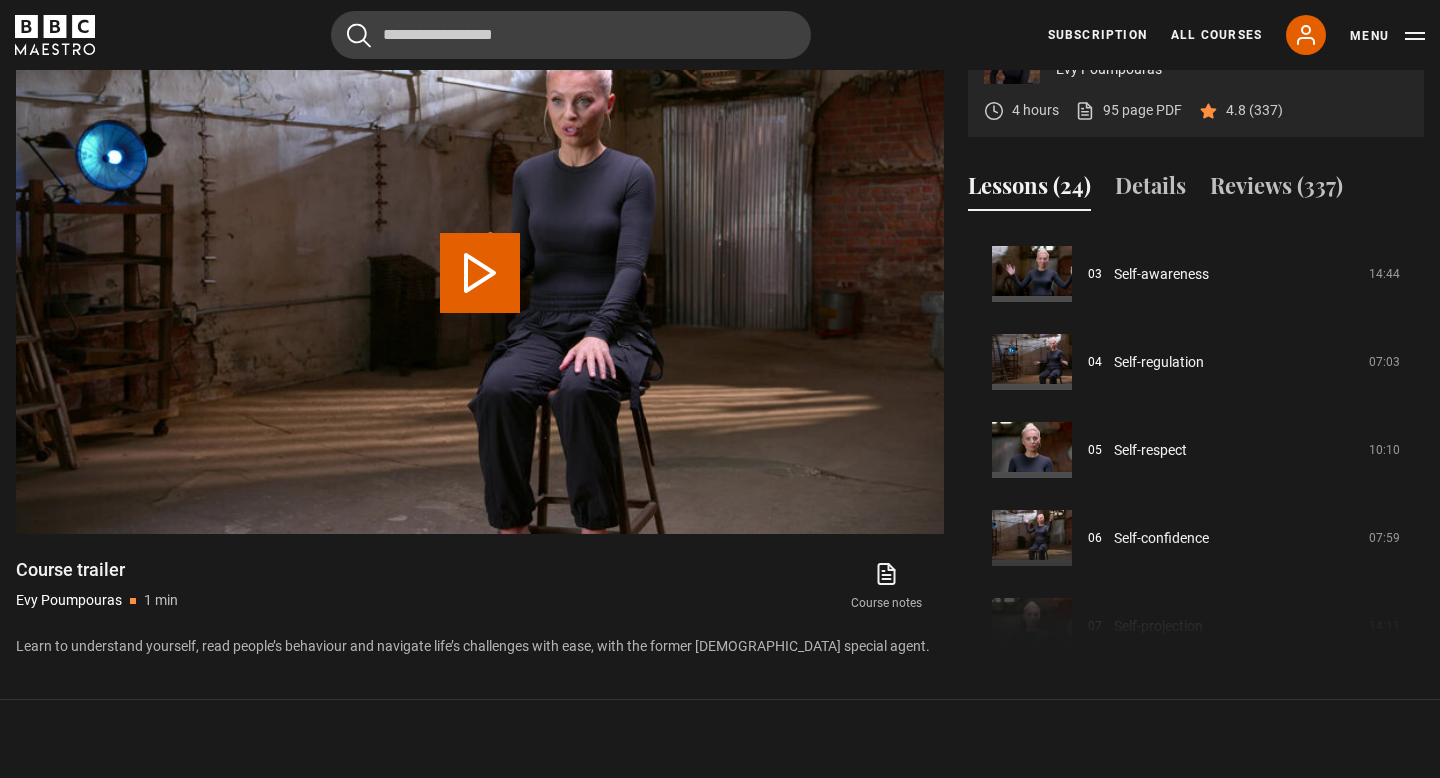scroll, scrollTop: 0, scrollLeft: 0, axis: both 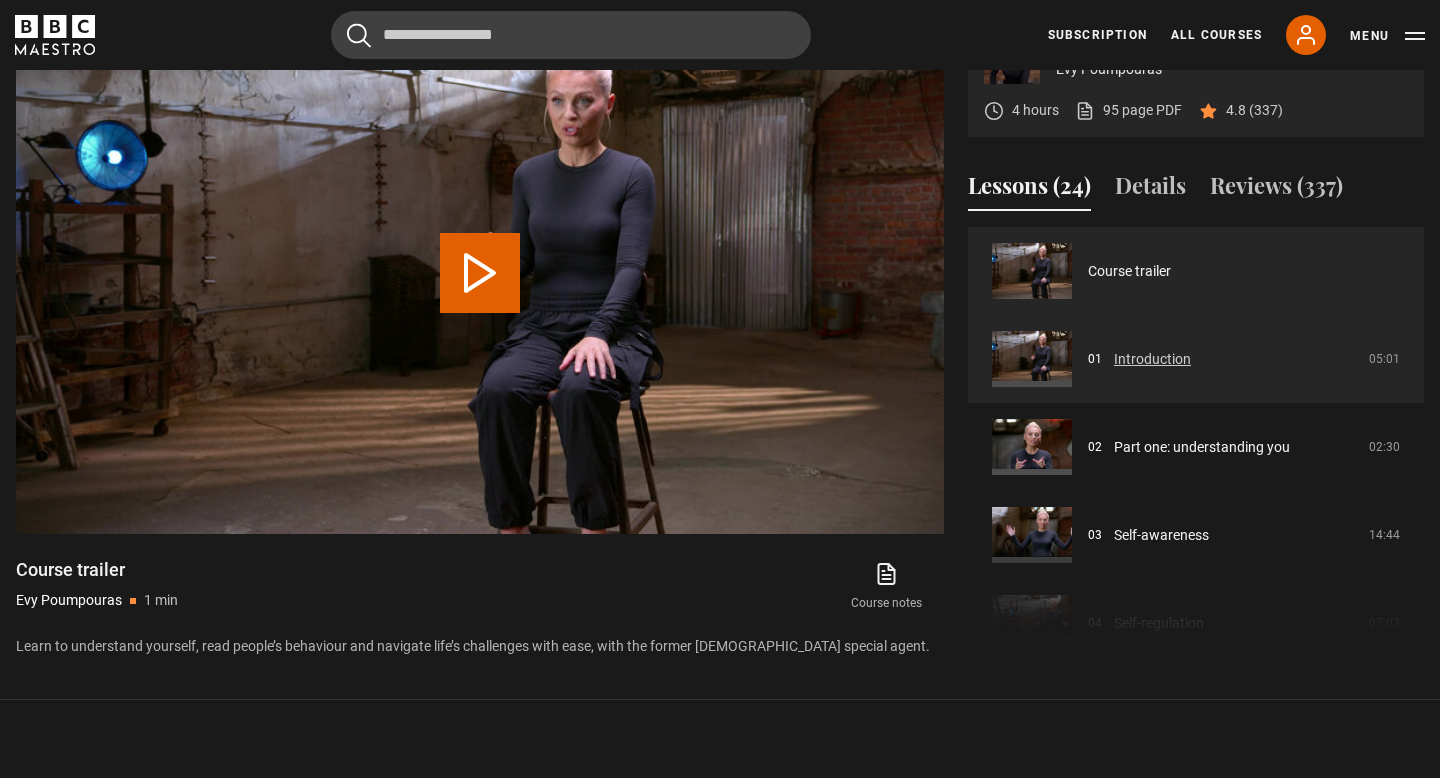 click on "Introduction" at bounding box center [1152, 359] 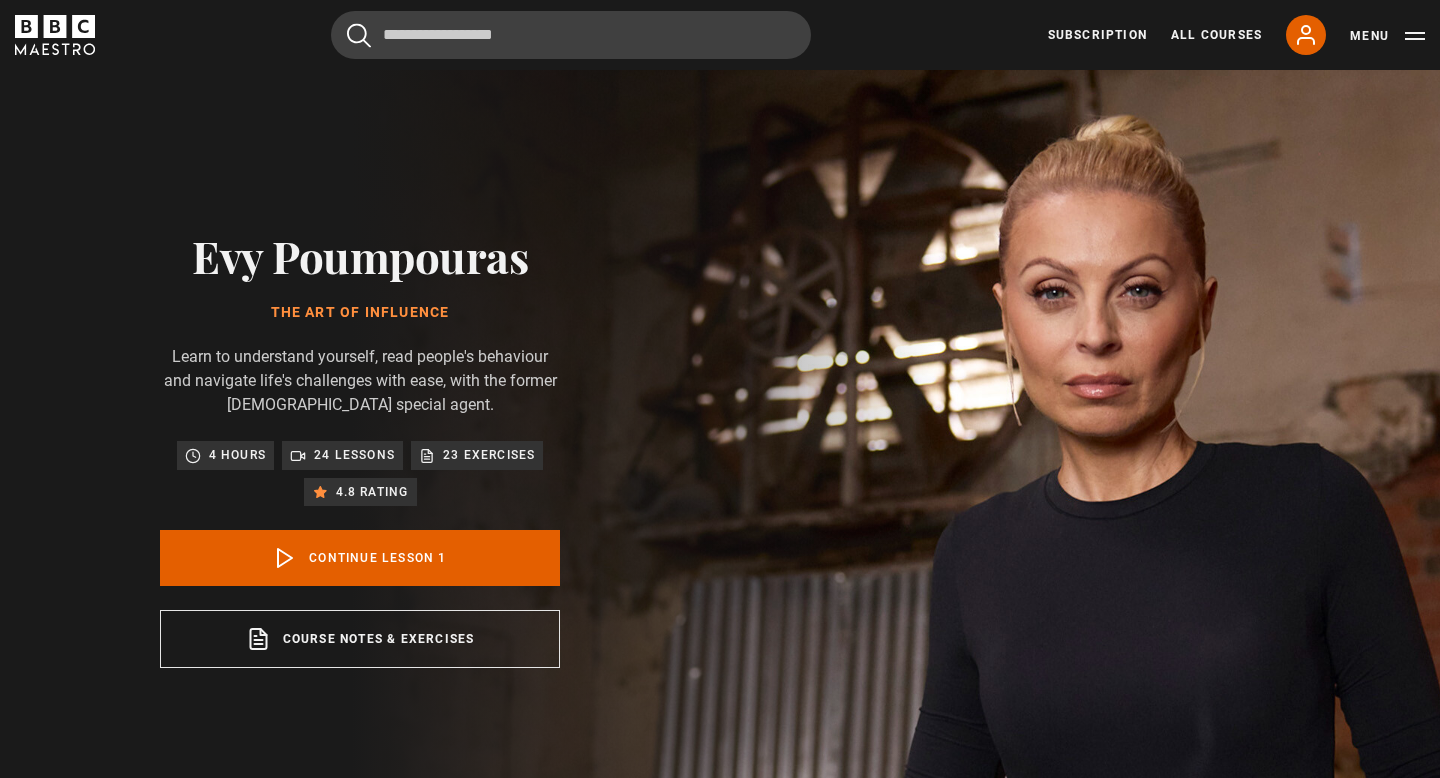scroll, scrollTop: 828, scrollLeft: 0, axis: vertical 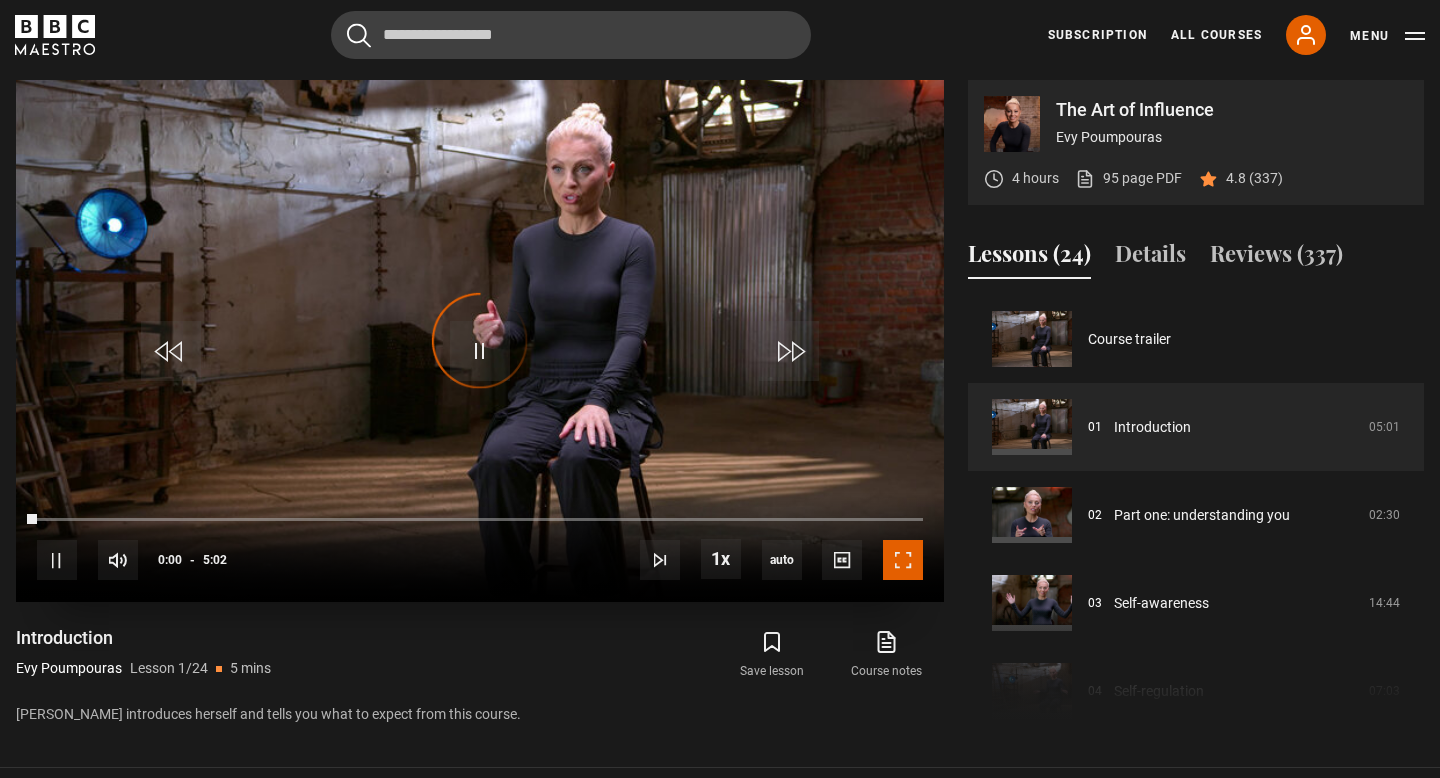 click at bounding box center [903, 560] 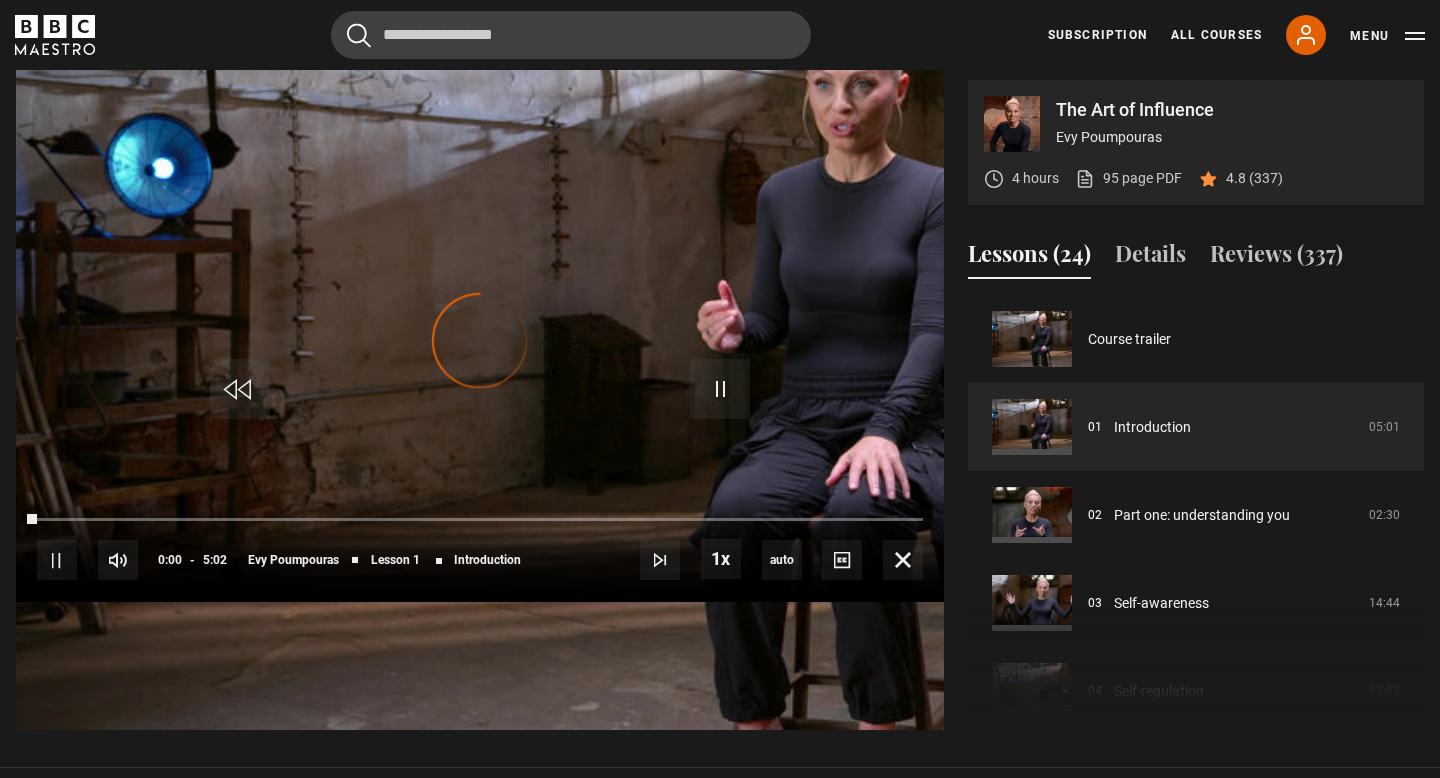 scroll, scrollTop: 910, scrollLeft: 0, axis: vertical 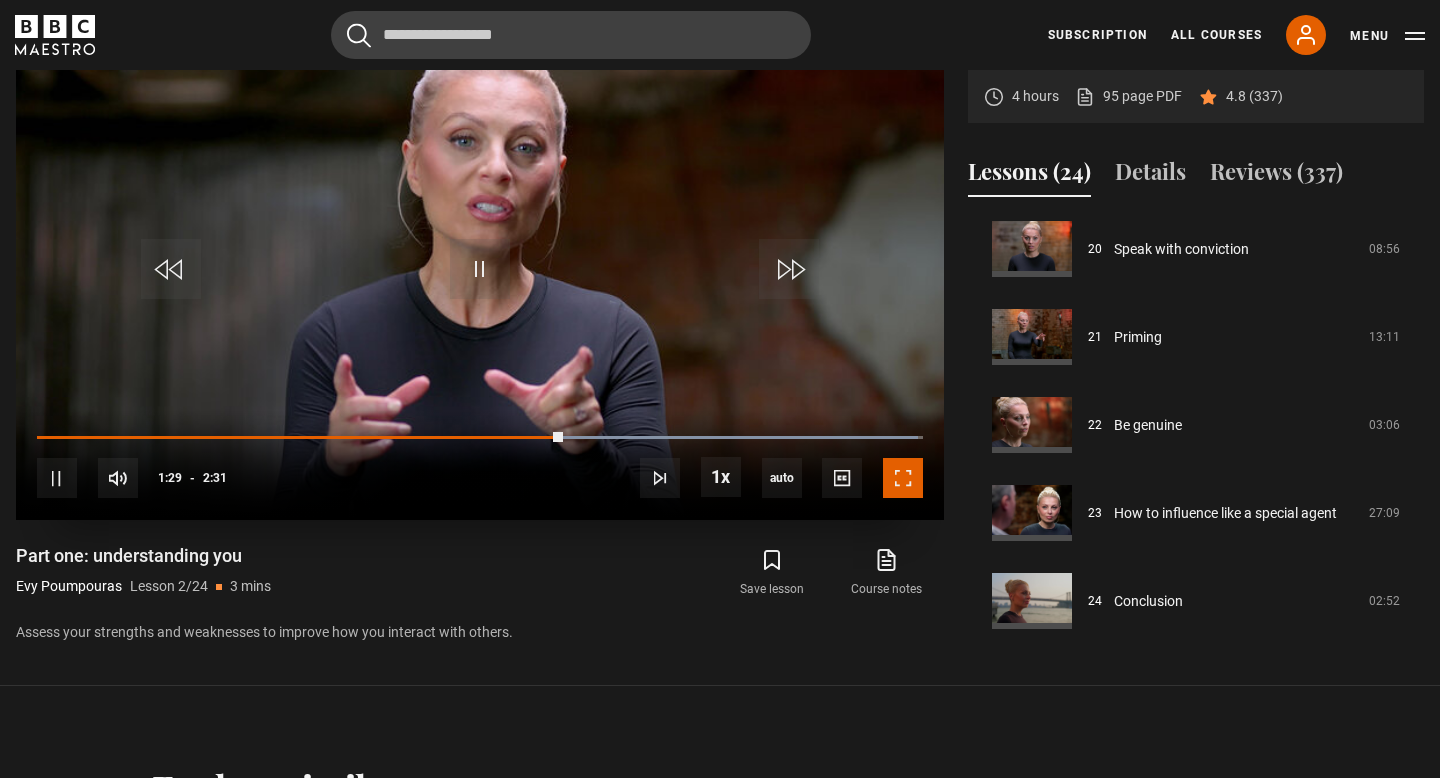 click at bounding box center (903, 478) 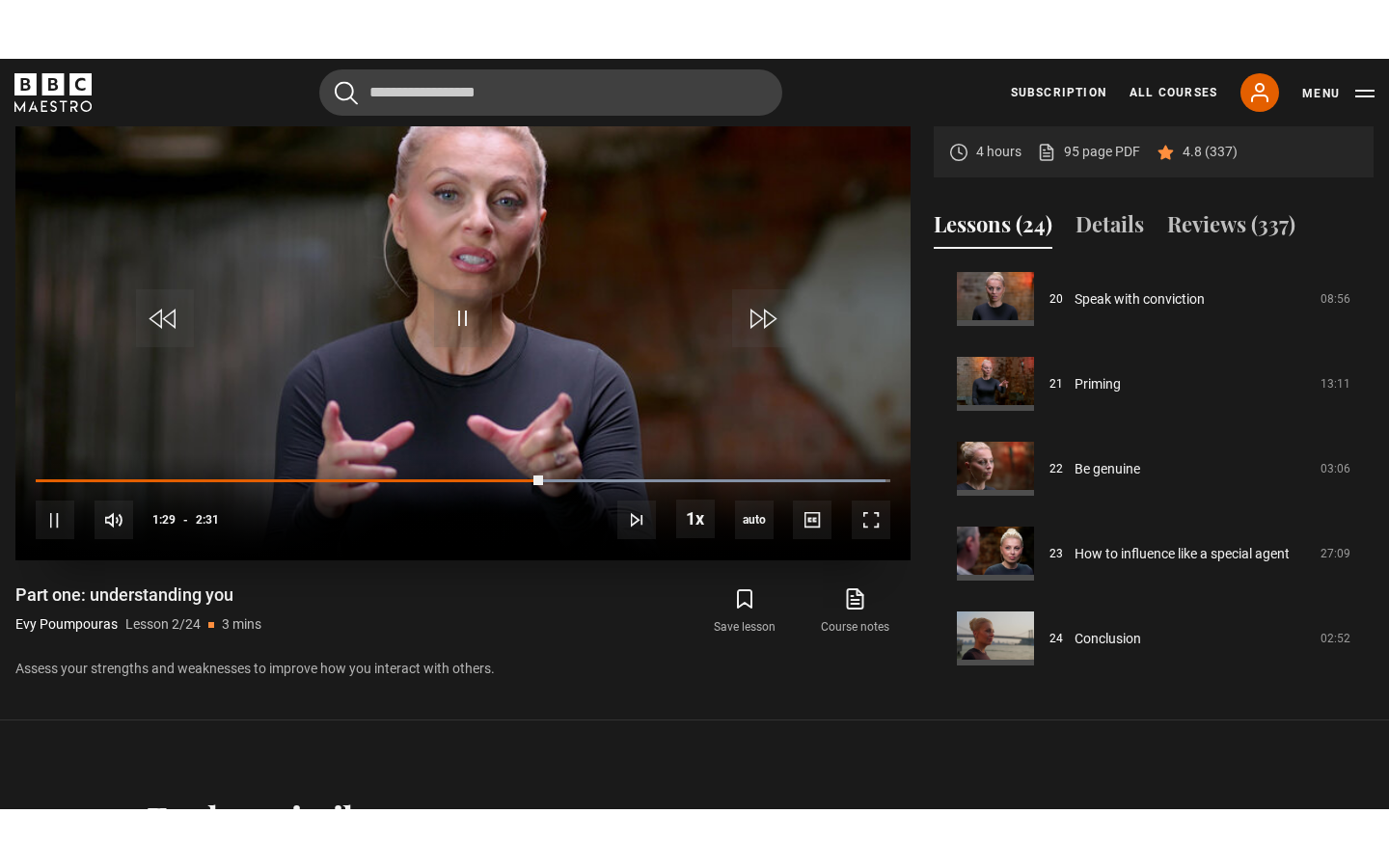 scroll, scrollTop: 876, scrollLeft: 0, axis: vertical 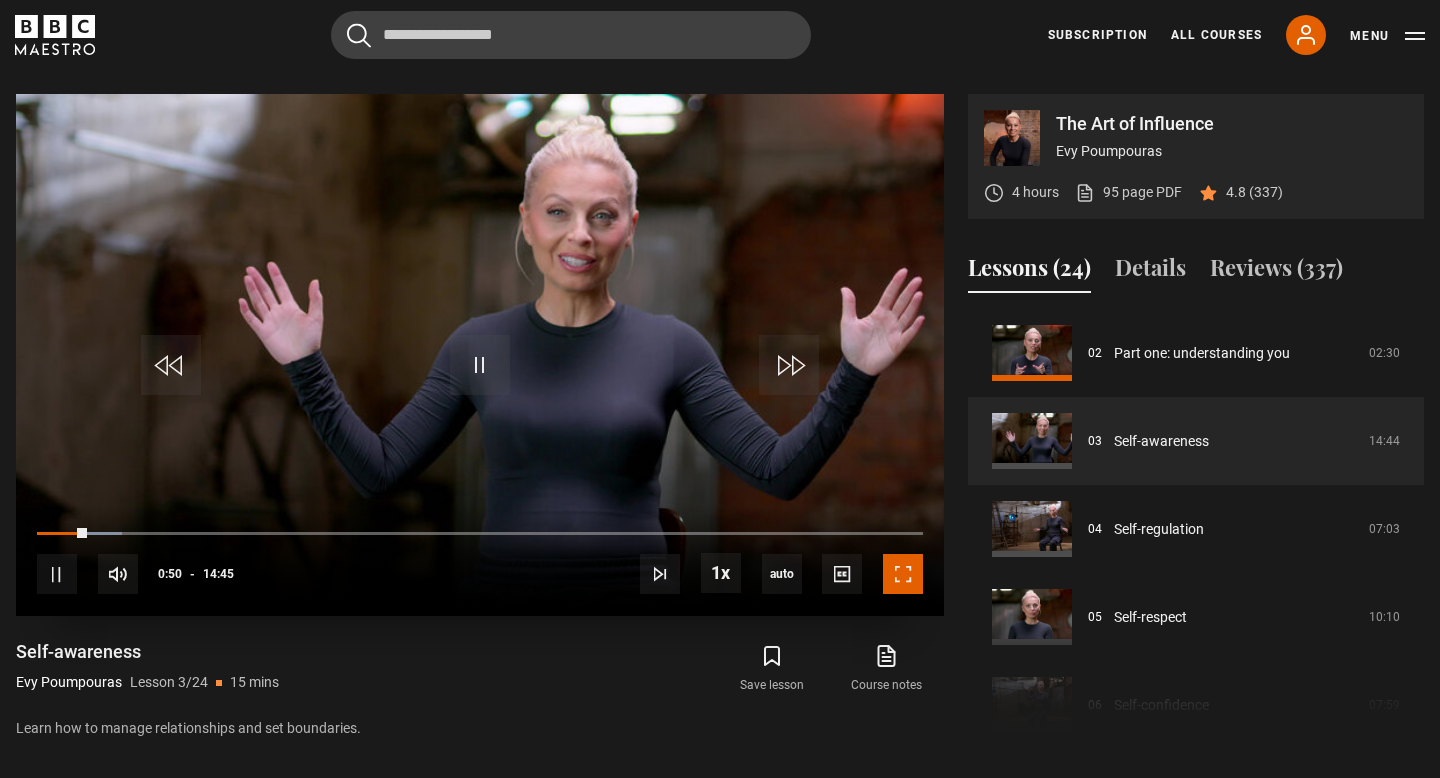 click at bounding box center (903, 574) 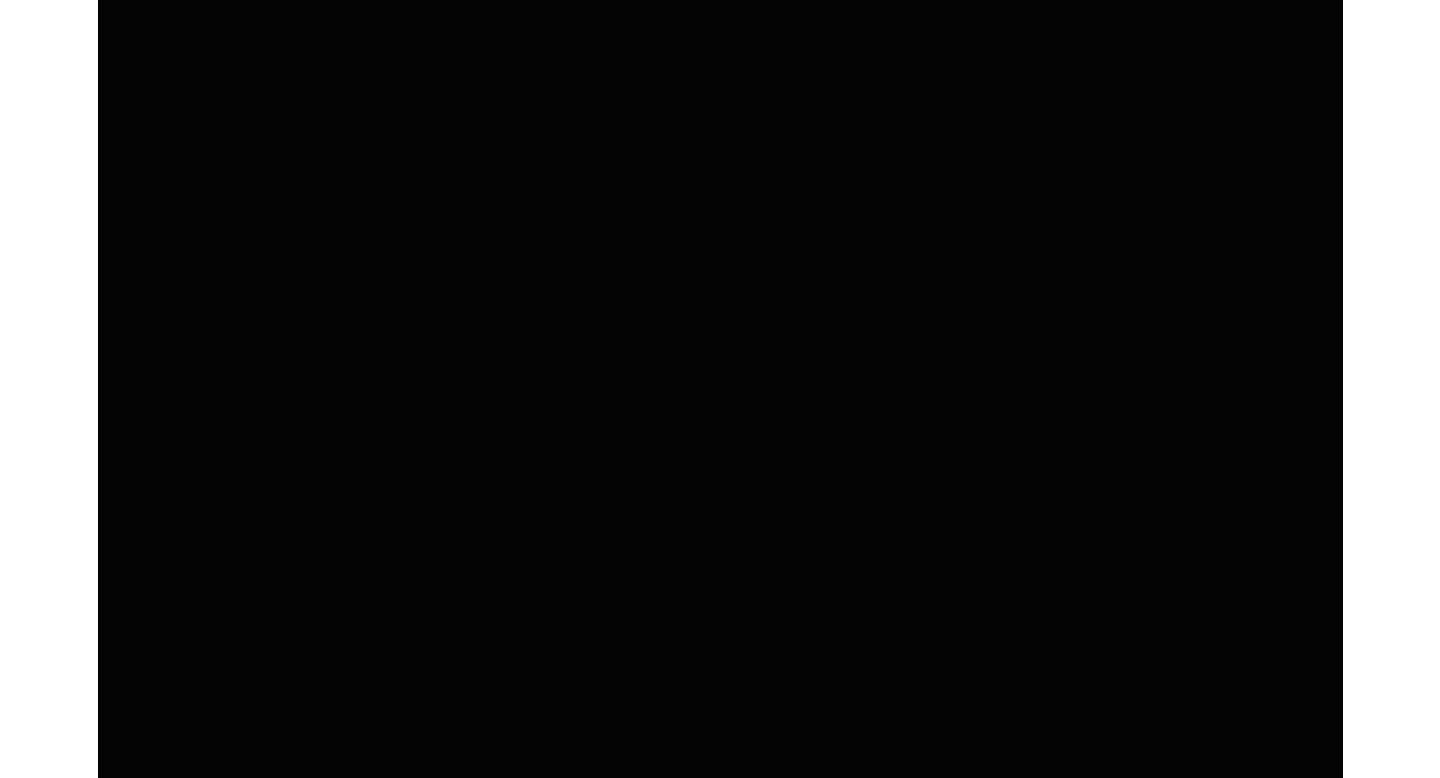 scroll, scrollTop: 910, scrollLeft: 0, axis: vertical 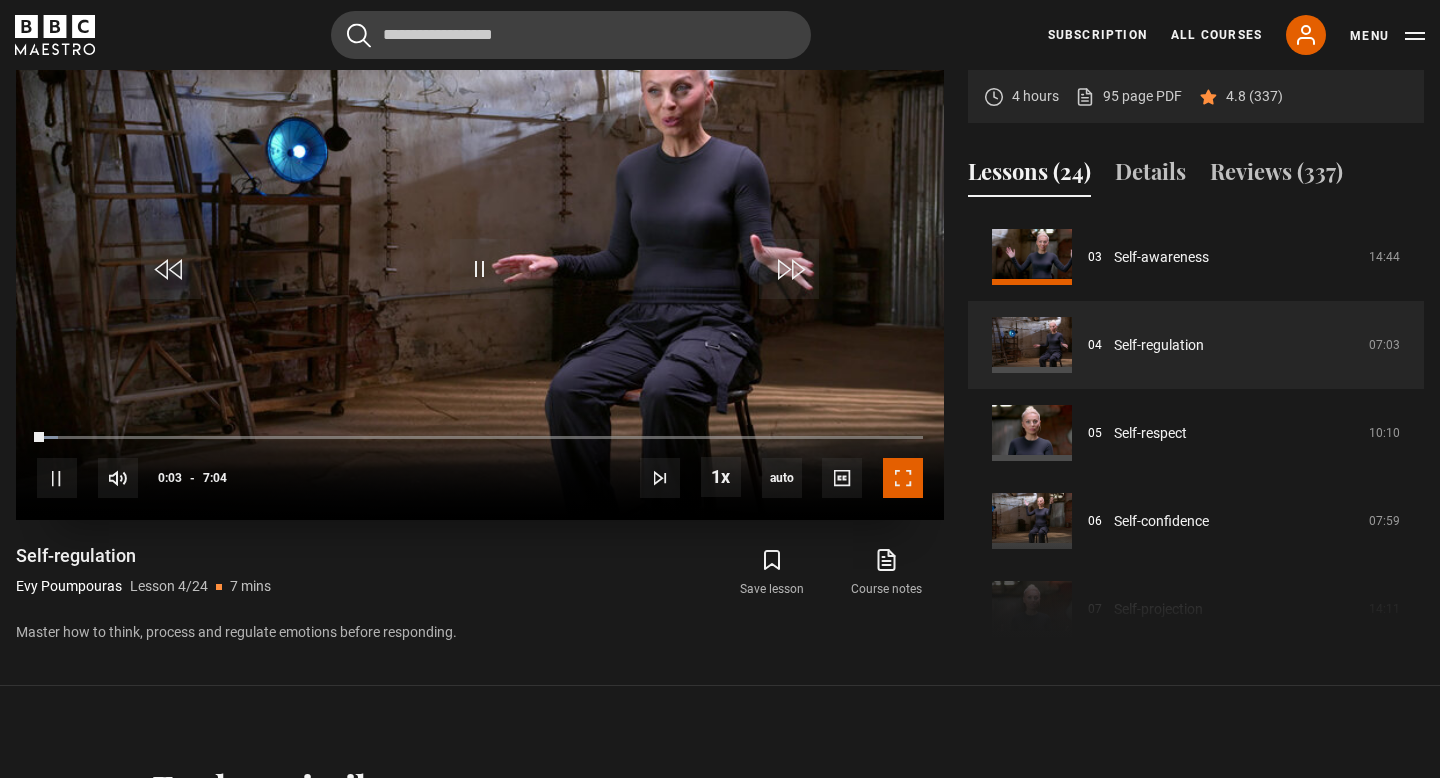 click at bounding box center [903, 478] 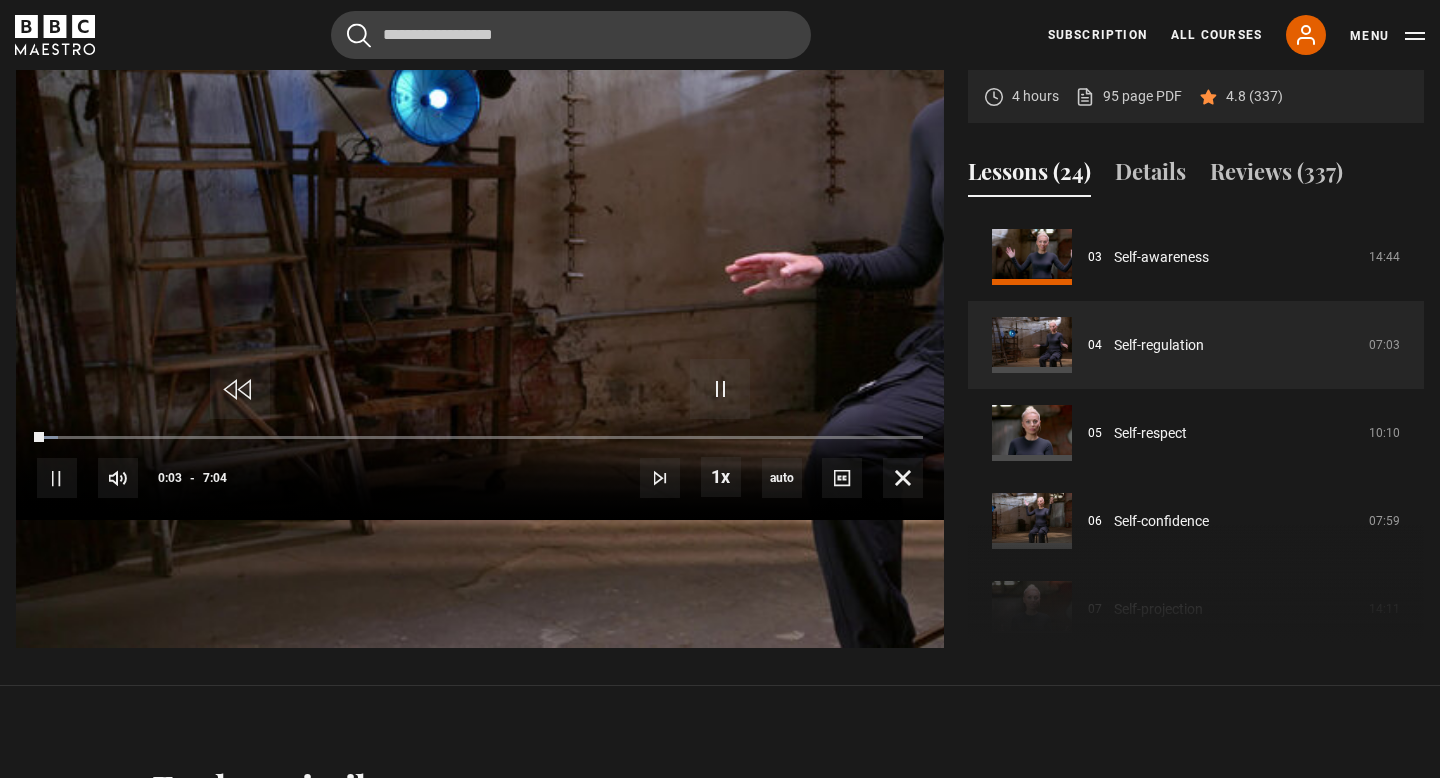 scroll, scrollTop: 908, scrollLeft: 0, axis: vertical 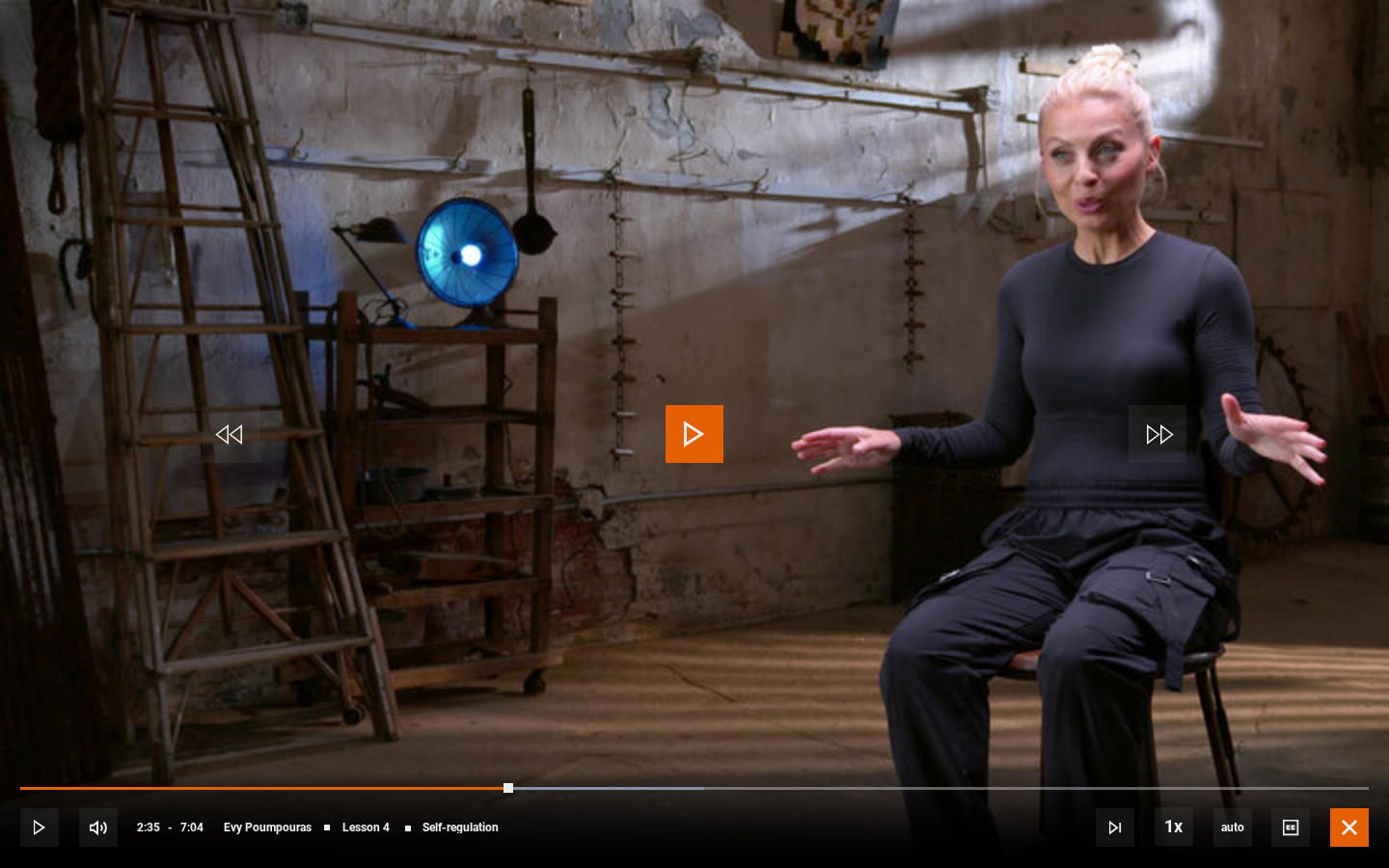 click at bounding box center (1349, 827) 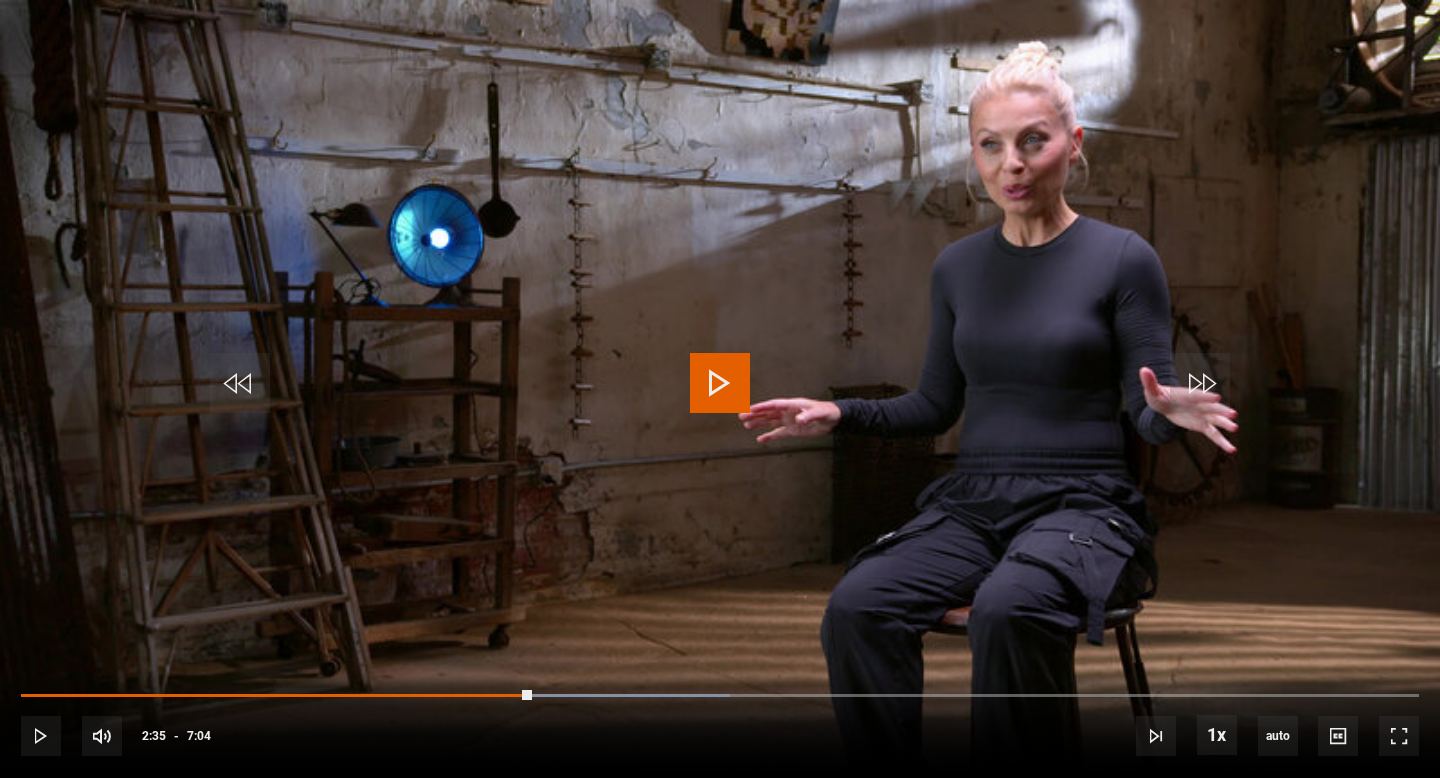 scroll, scrollTop: 1768, scrollLeft: 0, axis: vertical 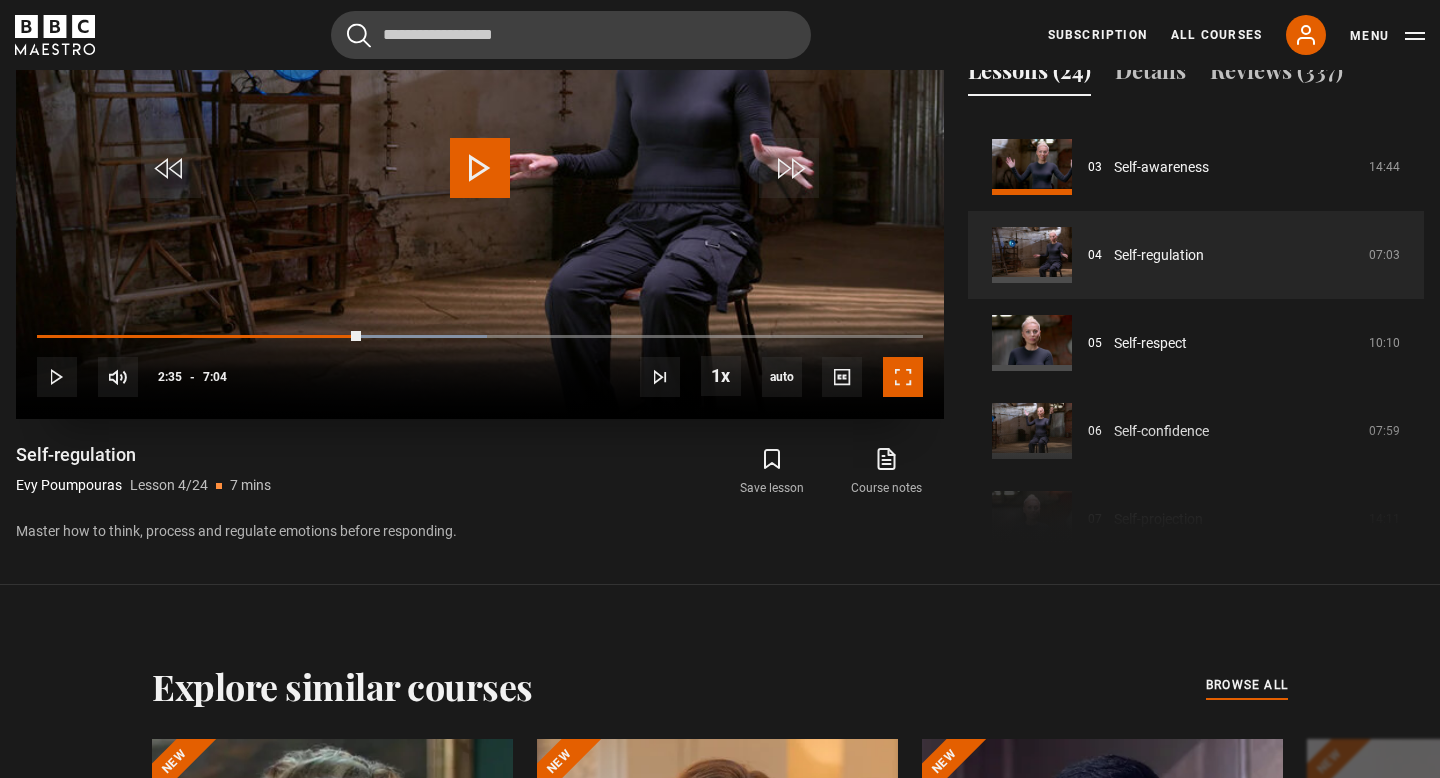click at bounding box center [903, 377] 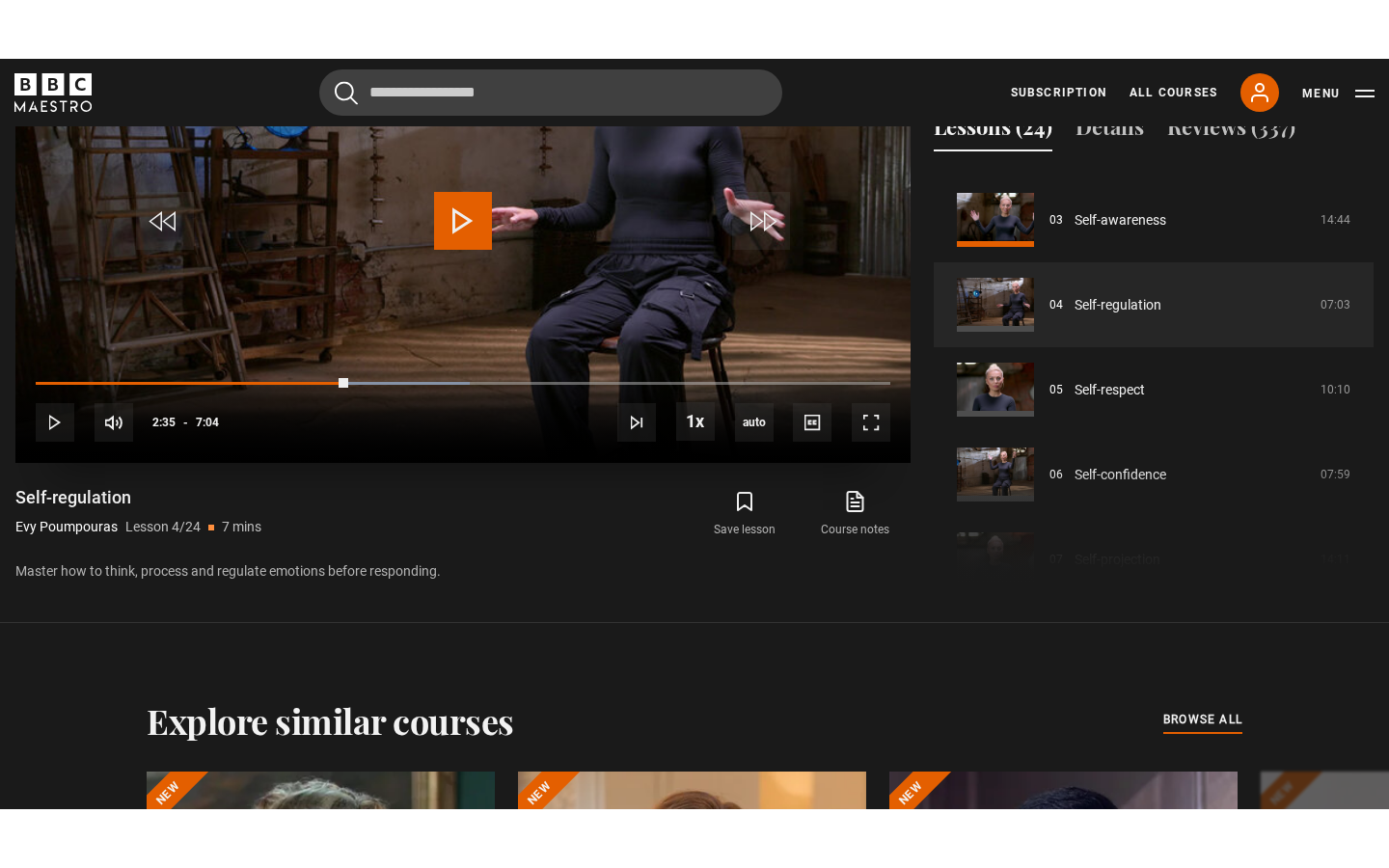 scroll, scrollTop: 876, scrollLeft: 0, axis: vertical 